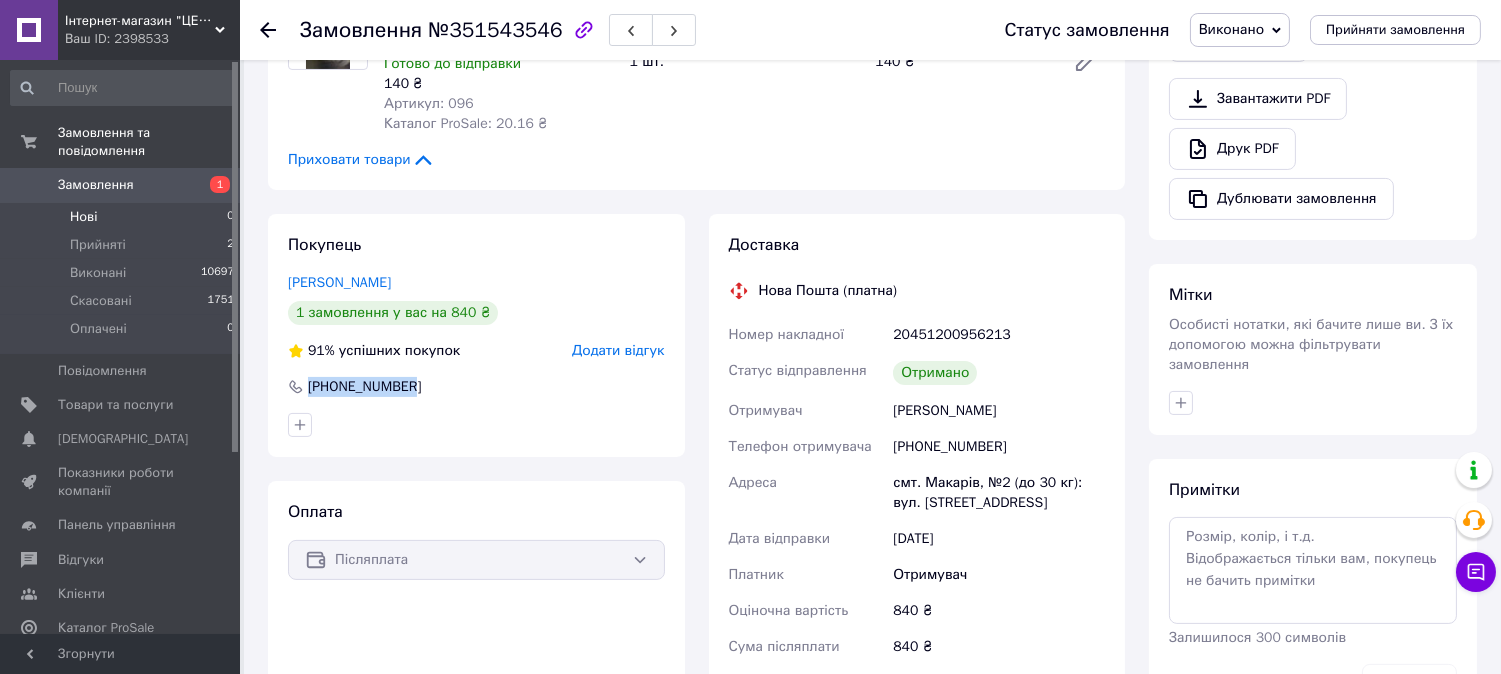 scroll, scrollTop: 741, scrollLeft: 0, axis: vertical 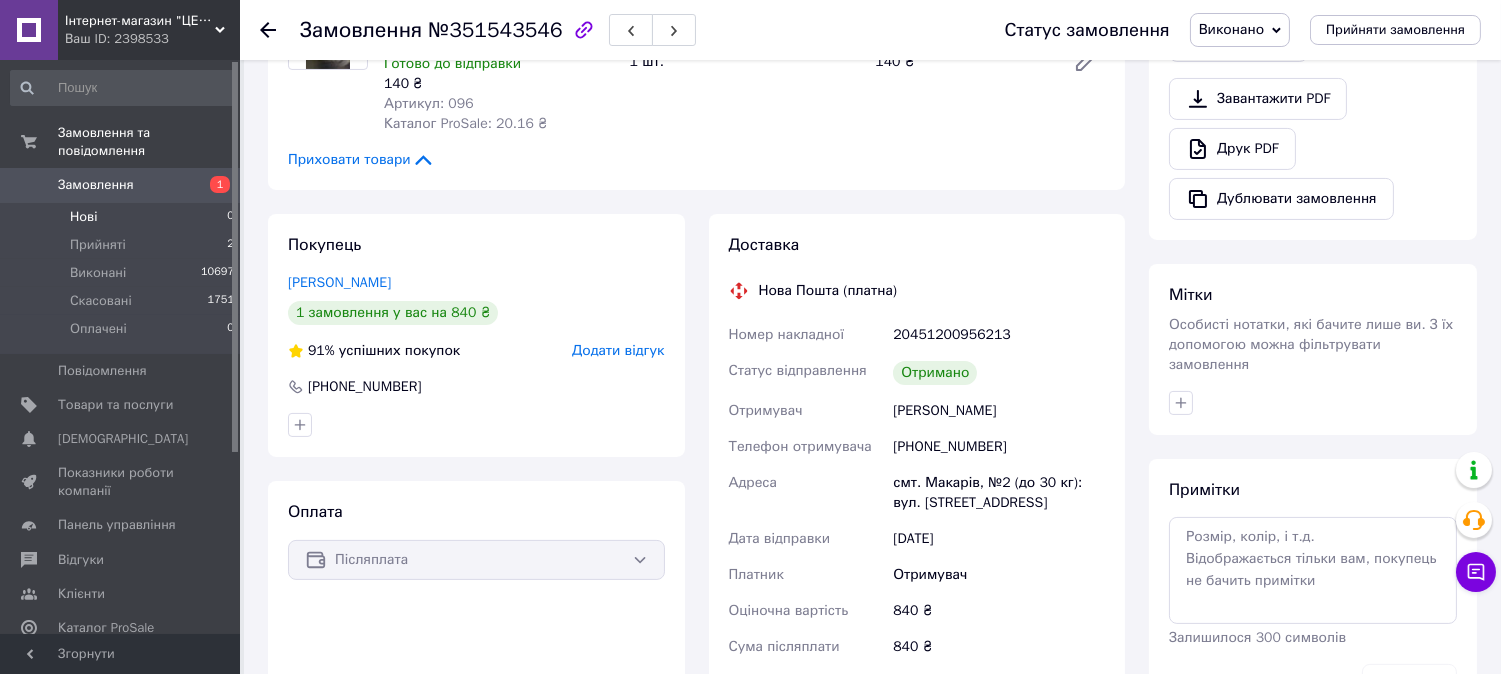 click on "Нові 0" at bounding box center [123, 217] 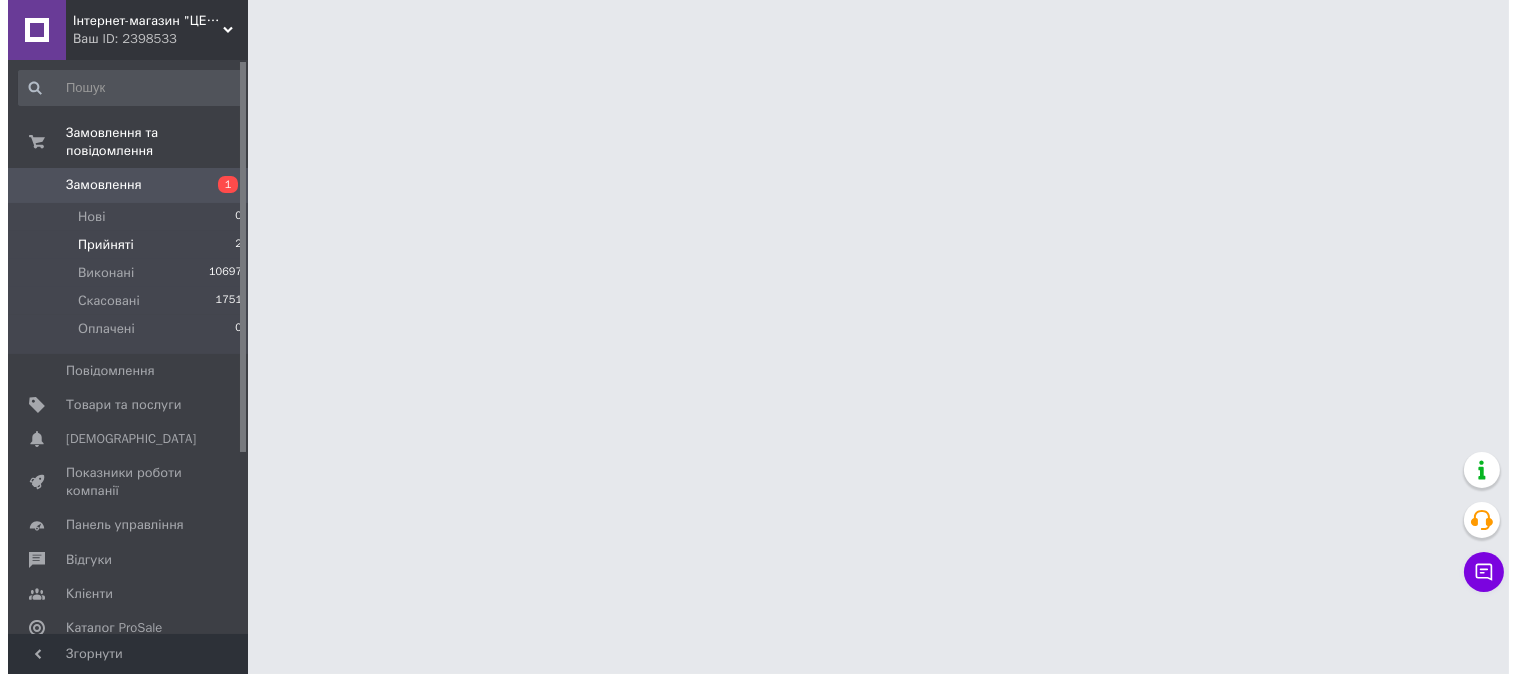 scroll, scrollTop: 0, scrollLeft: 0, axis: both 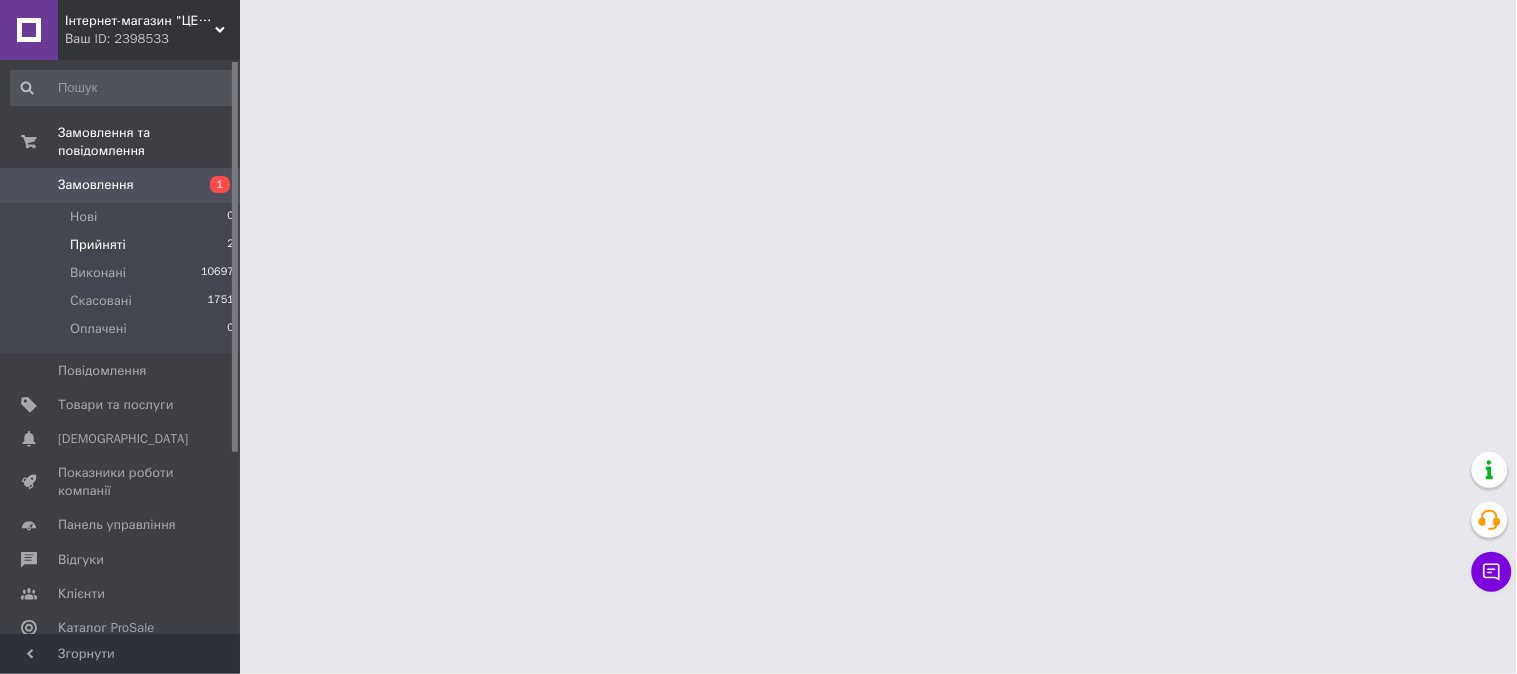 click on "Прийняті 2" at bounding box center [123, 245] 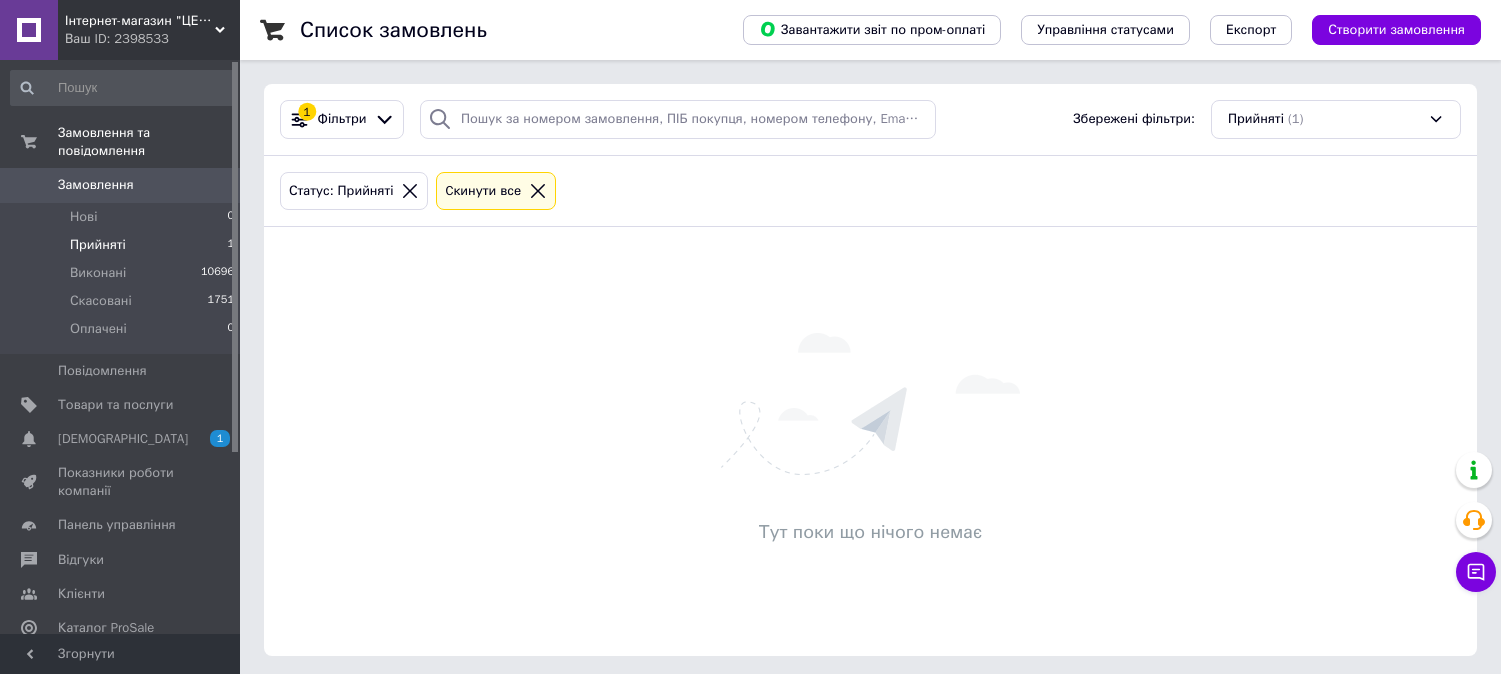 scroll, scrollTop: 0, scrollLeft: 0, axis: both 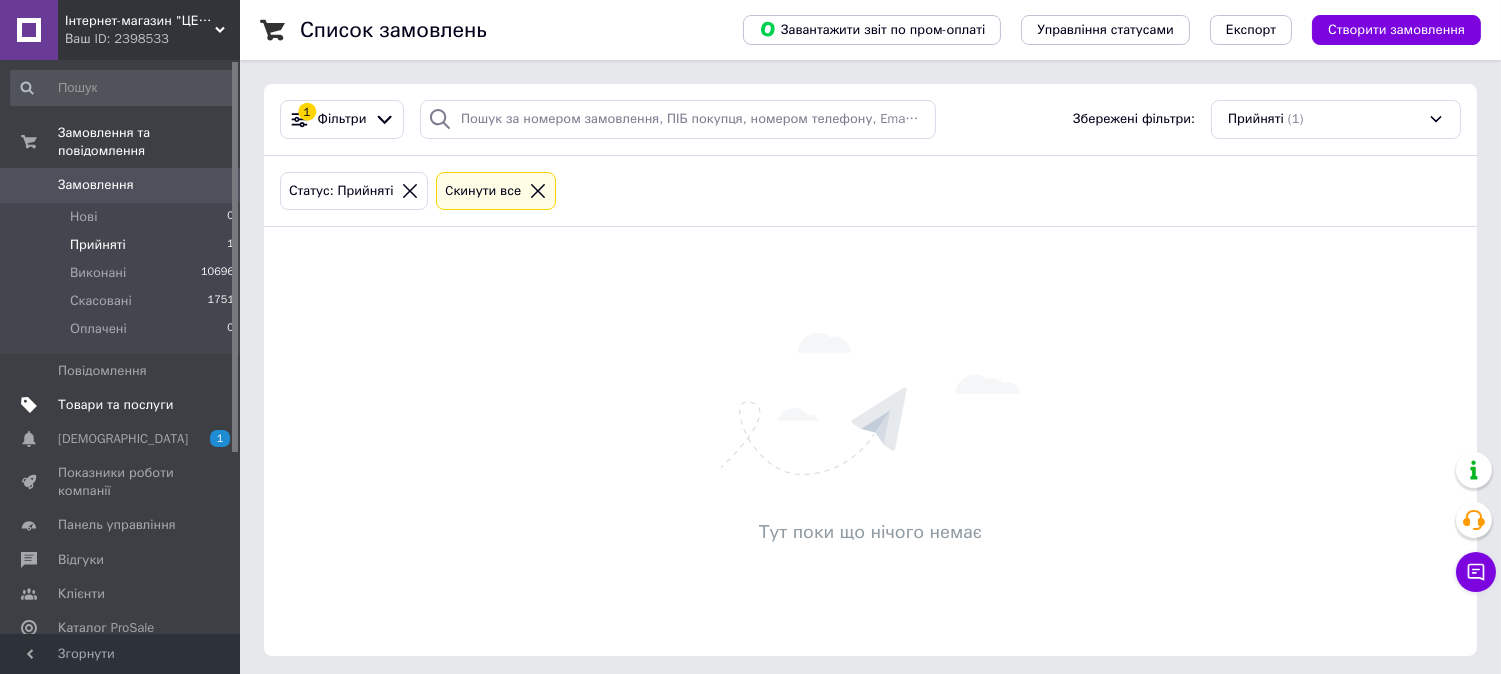 click at bounding box center [29, 405] 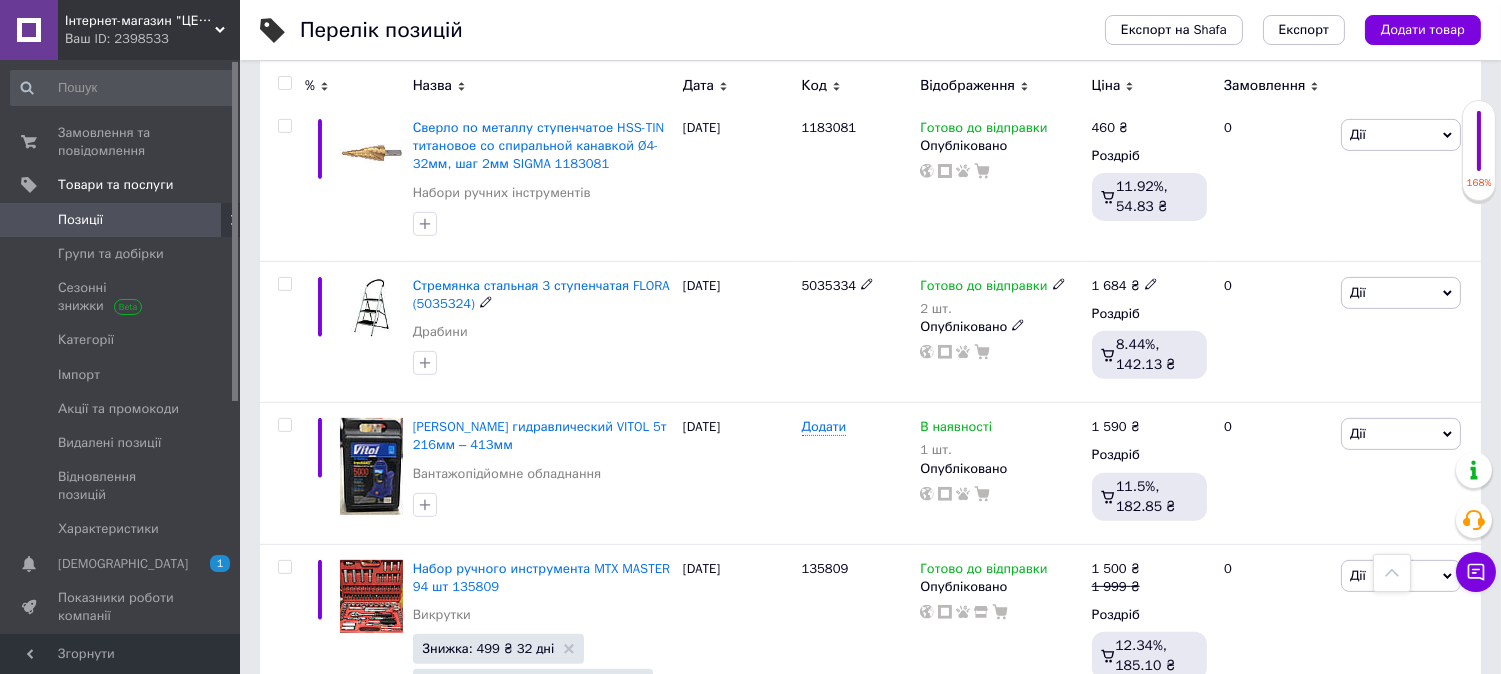 scroll, scrollTop: 1481, scrollLeft: 0, axis: vertical 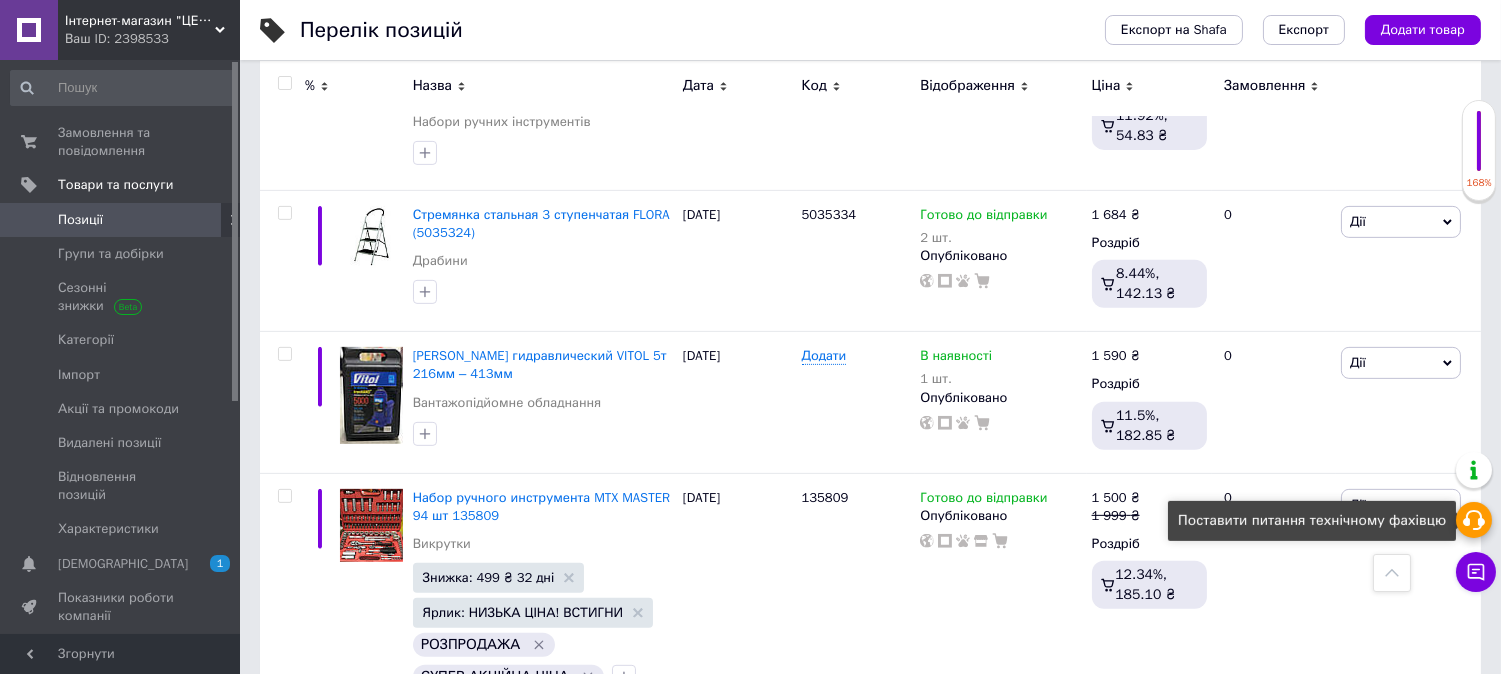 click on "Поставити питання технічному фахівцю" at bounding box center (1312, 521) 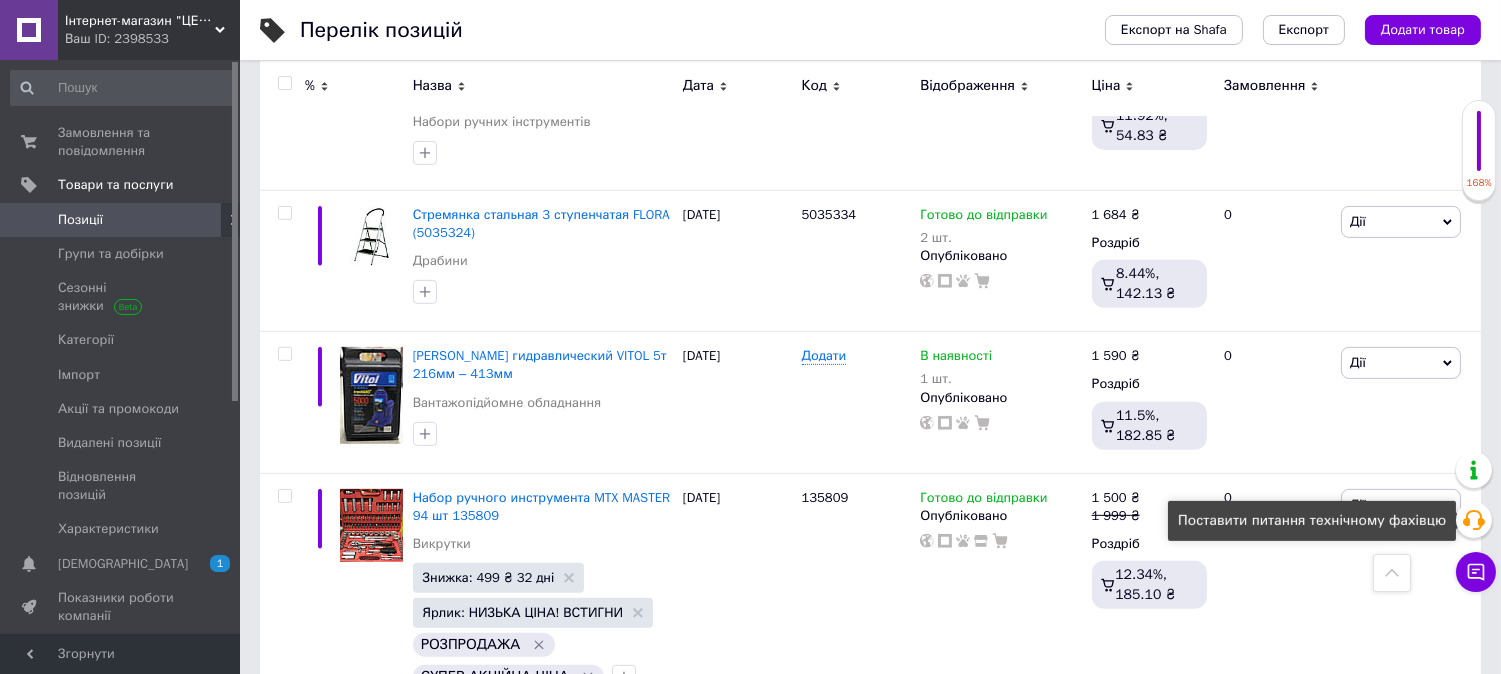 click on "Готово до відправки Опубліковано" at bounding box center [1000, 594] 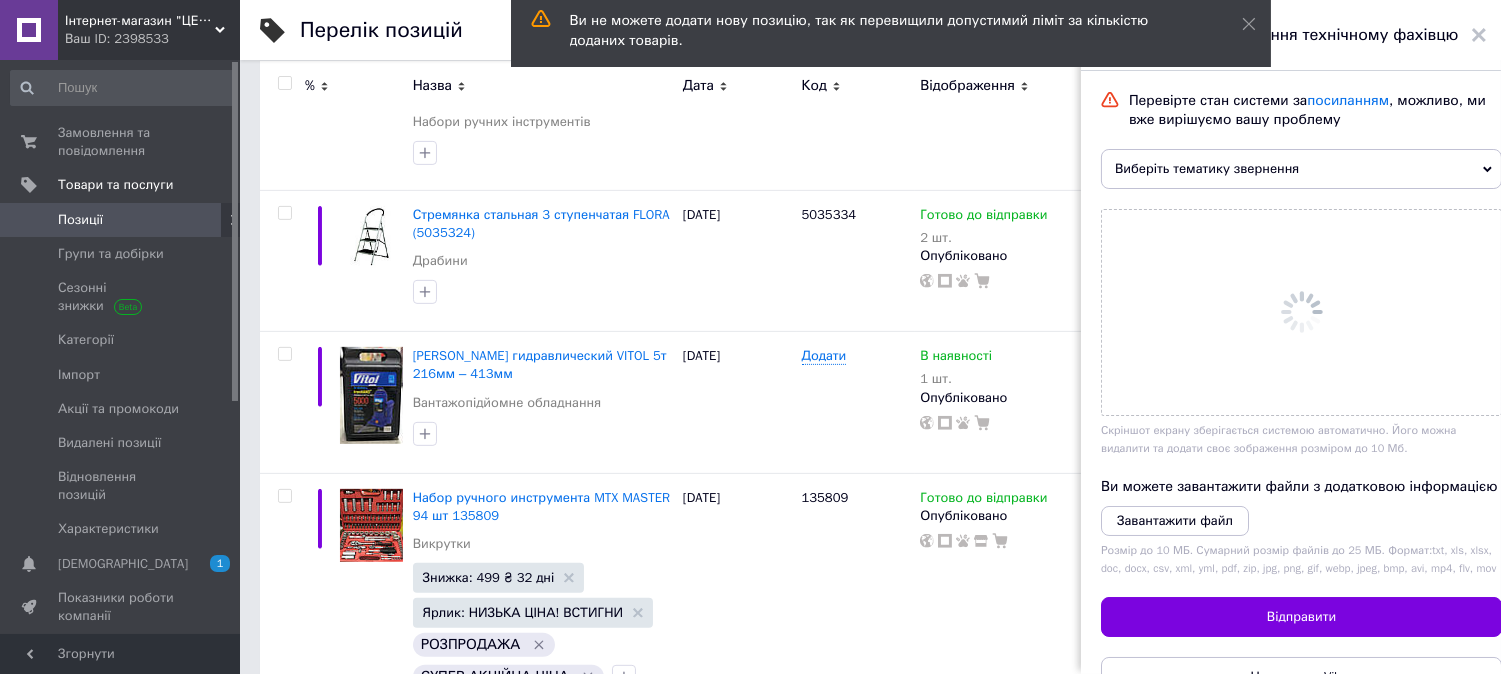 click 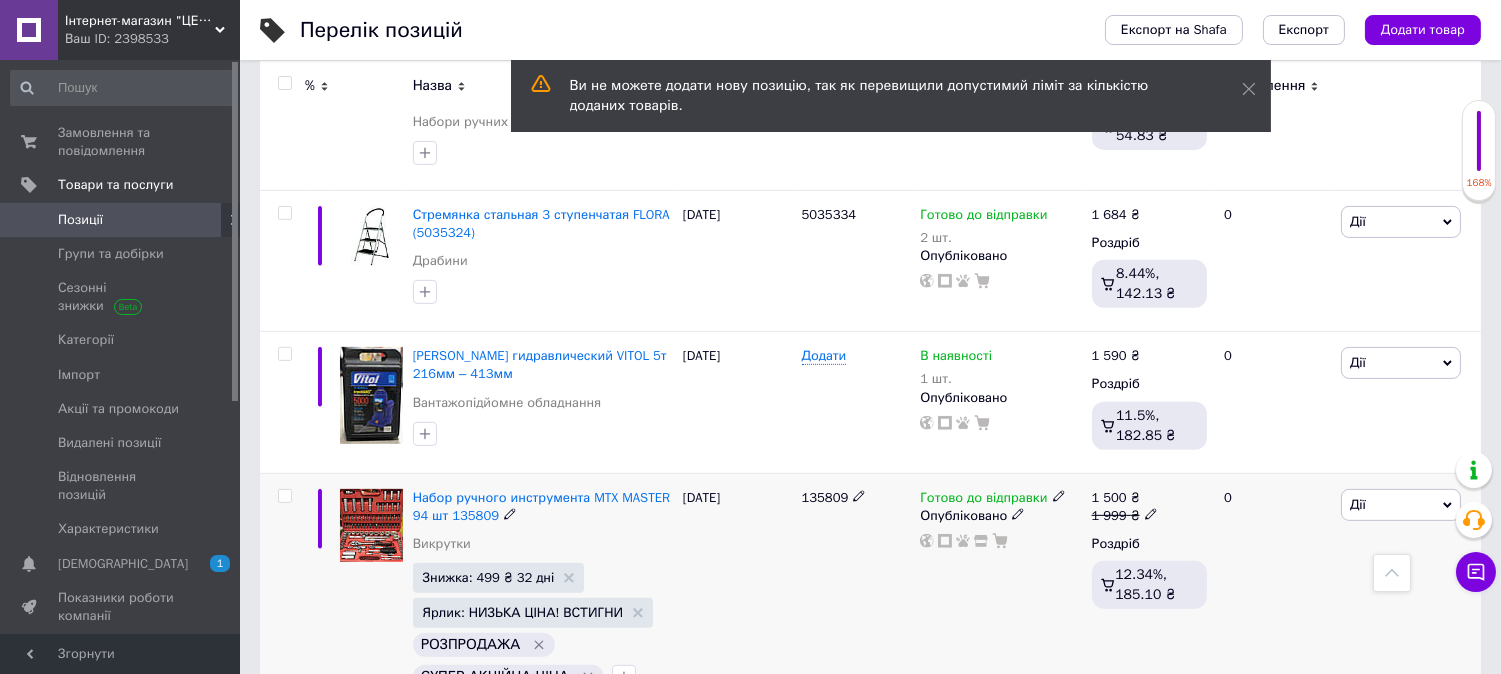 click on "Дії" at bounding box center [1401, 505] 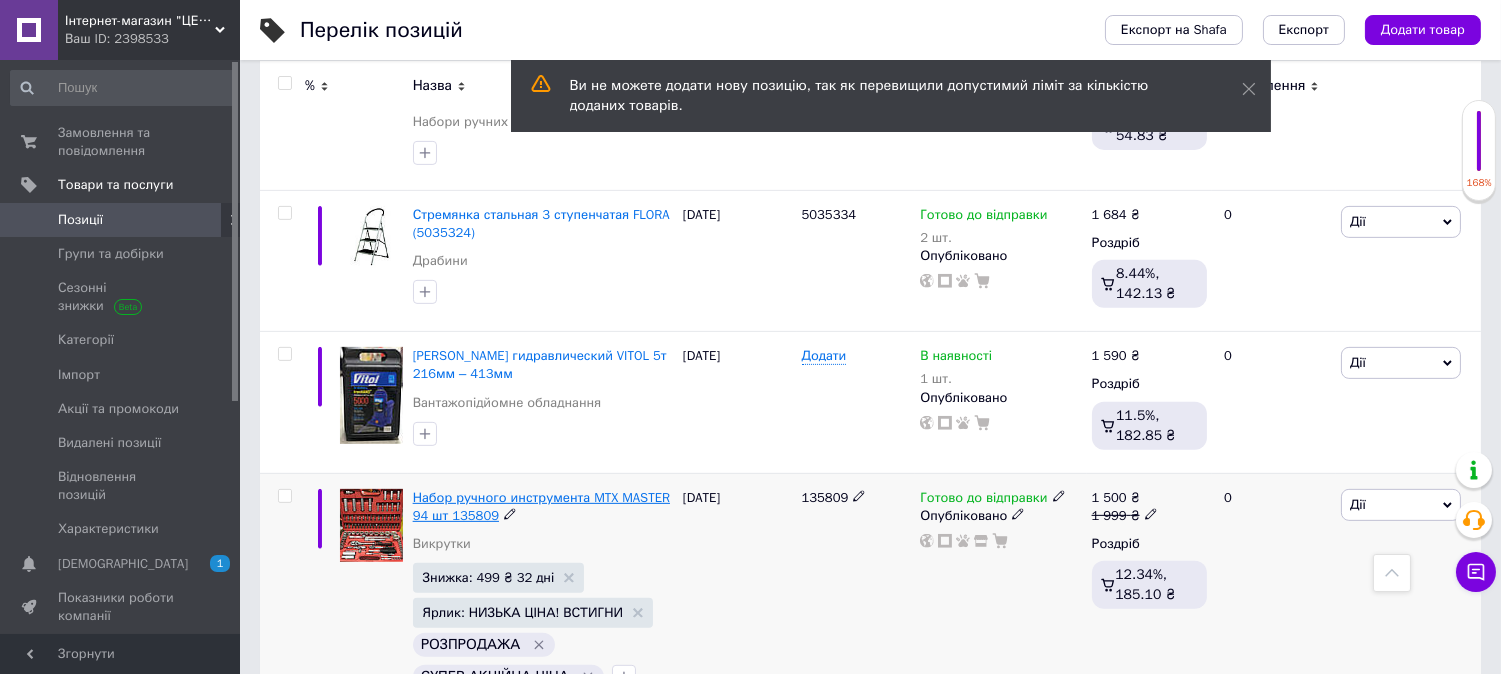 scroll, scrollTop: 1630, scrollLeft: 0, axis: vertical 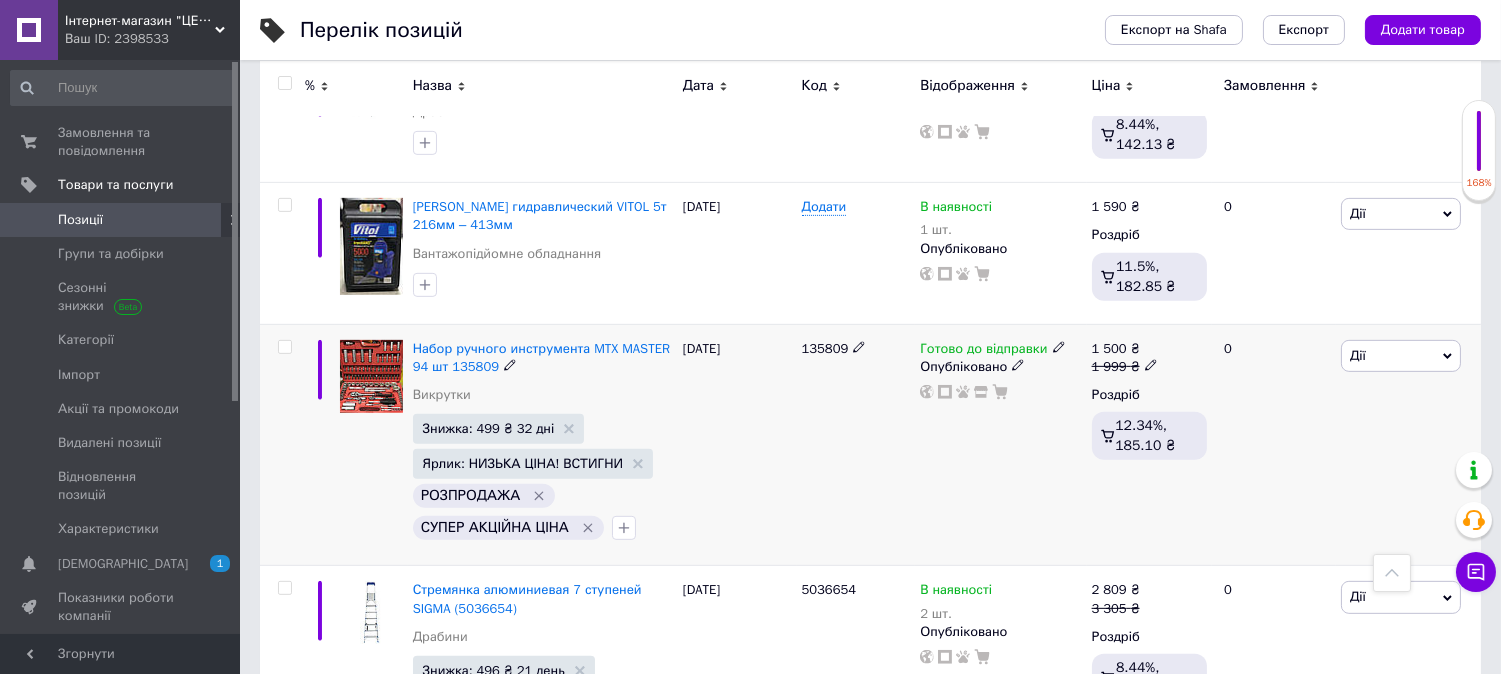click on "Дії" at bounding box center [1401, 356] 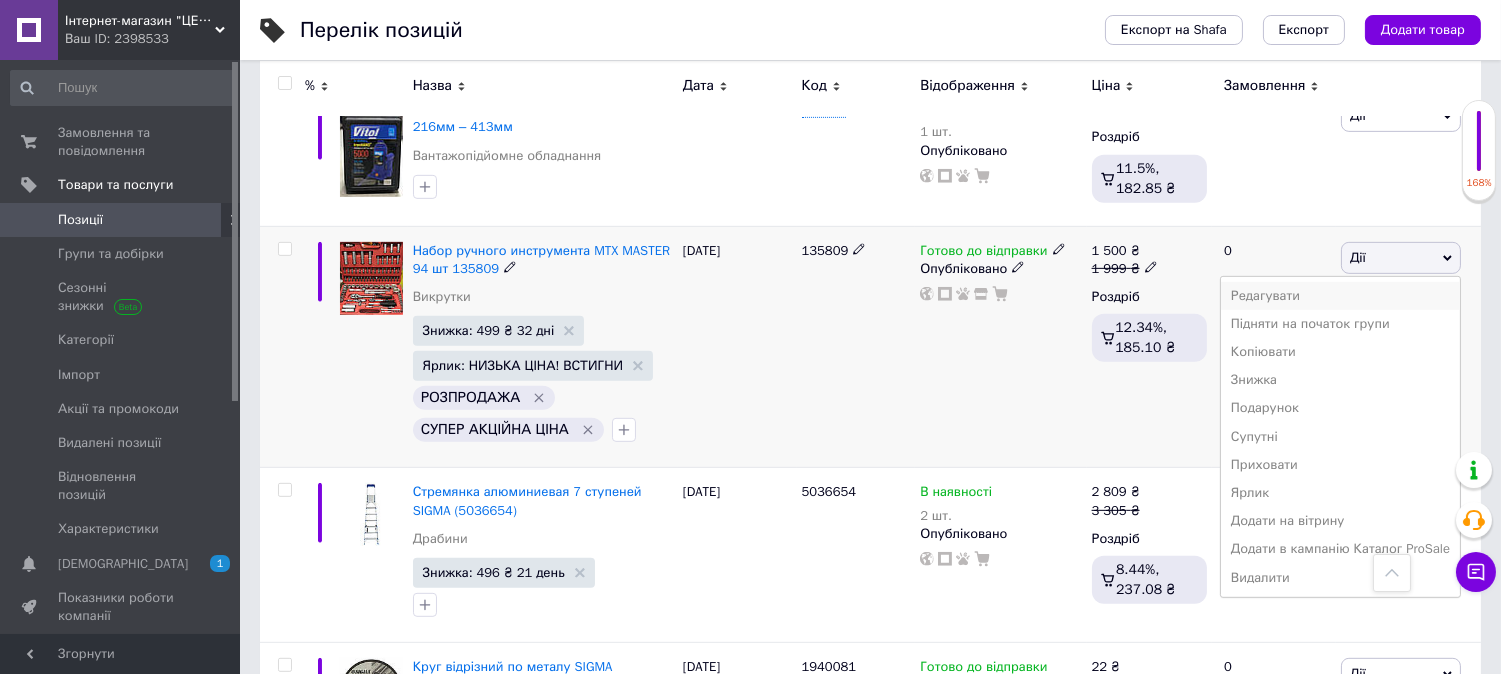 scroll, scrollTop: 1777, scrollLeft: 0, axis: vertical 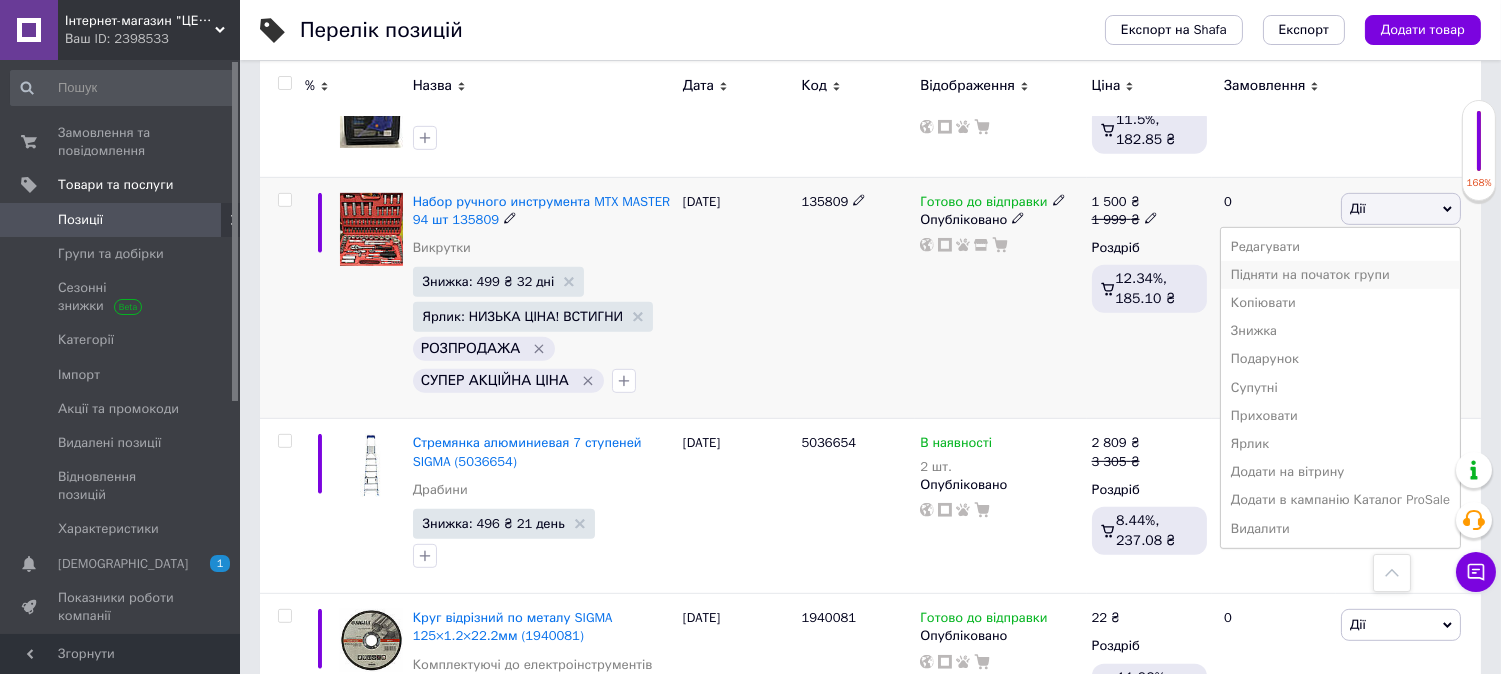click on "Підняти на початок групи" at bounding box center (1340, 275) 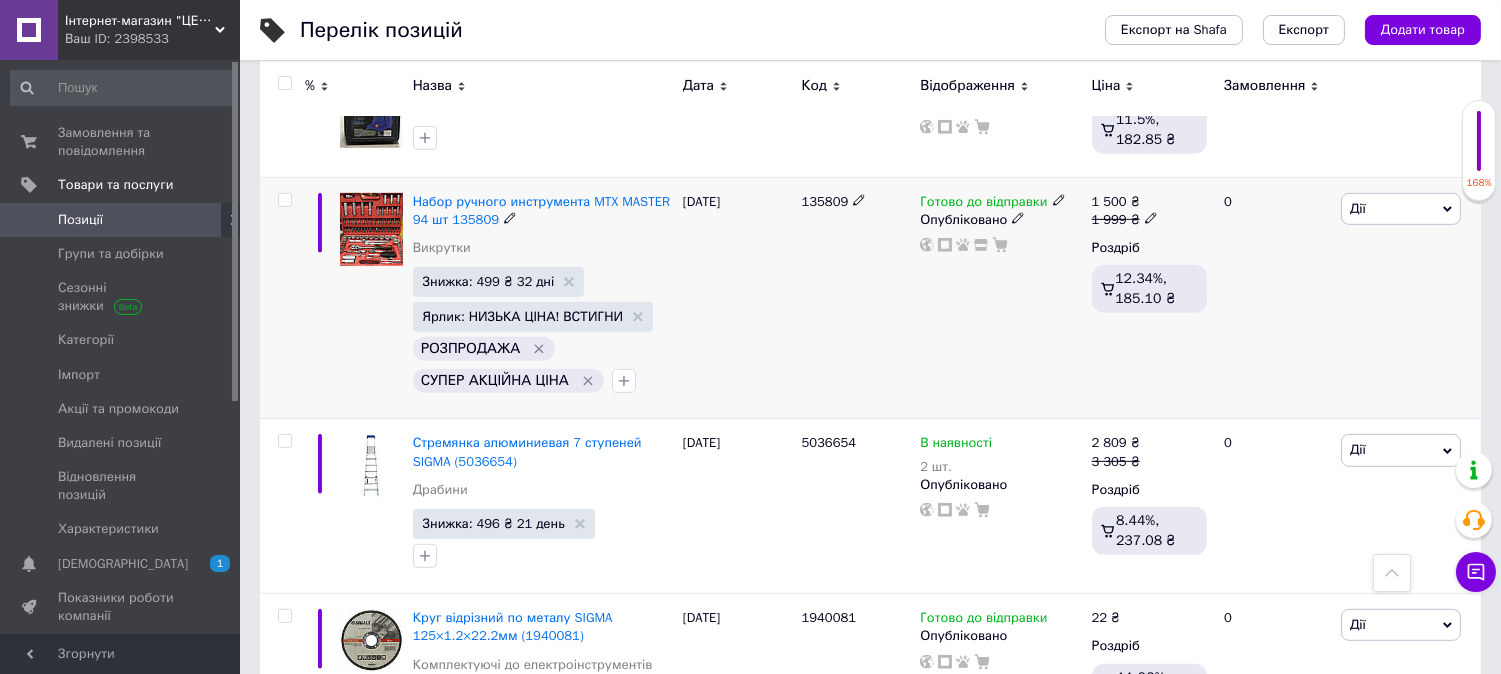 click on "Дії" at bounding box center [1401, 209] 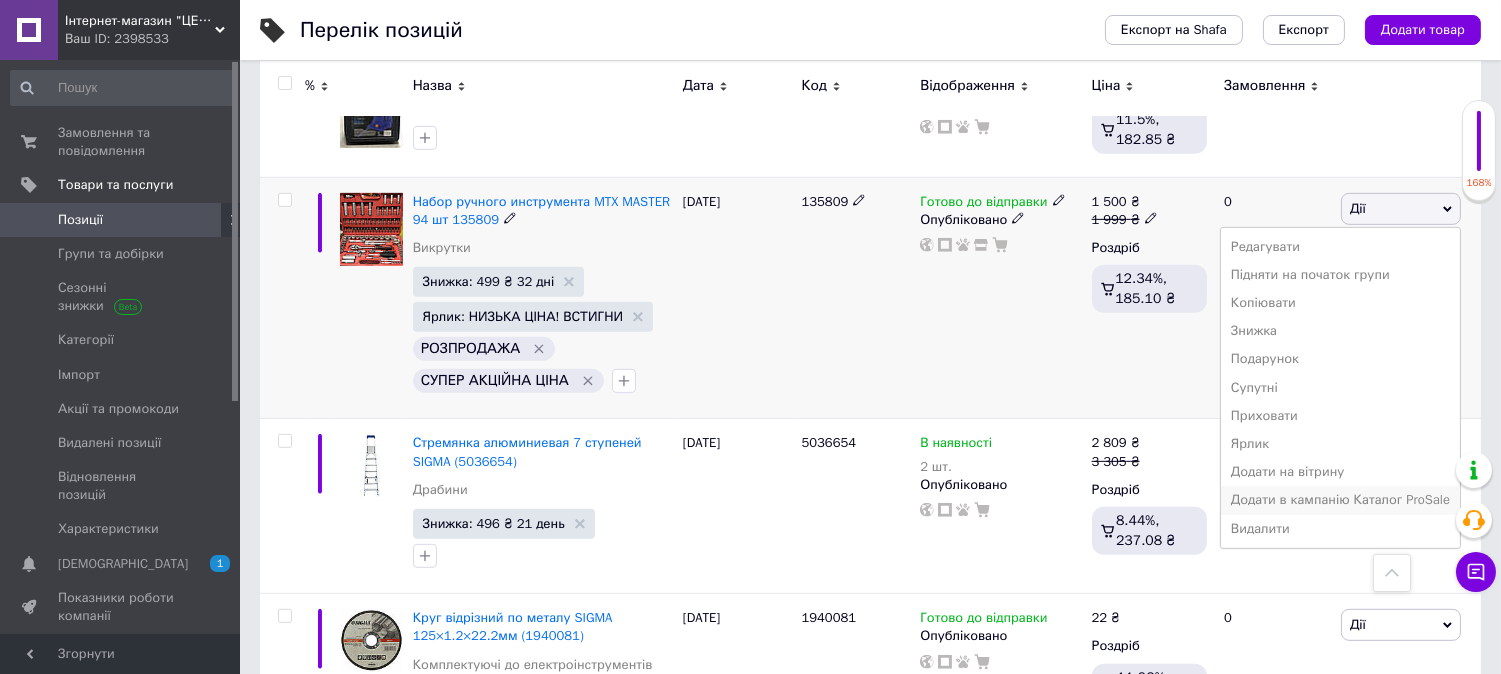 click on "Додати в кампанію Каталог ProSale" at bounding box center [1340, 500] 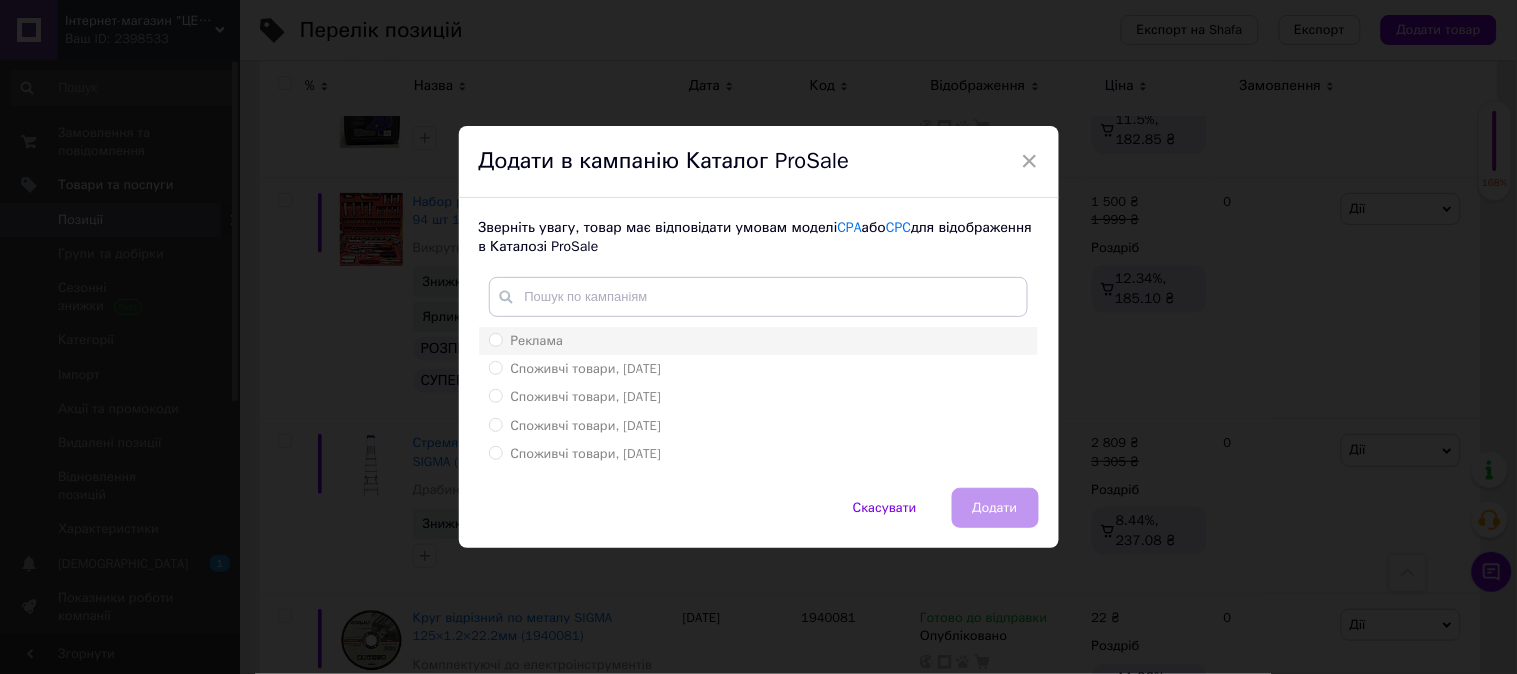 click on "Реклама" at bounding box center [495, 339] 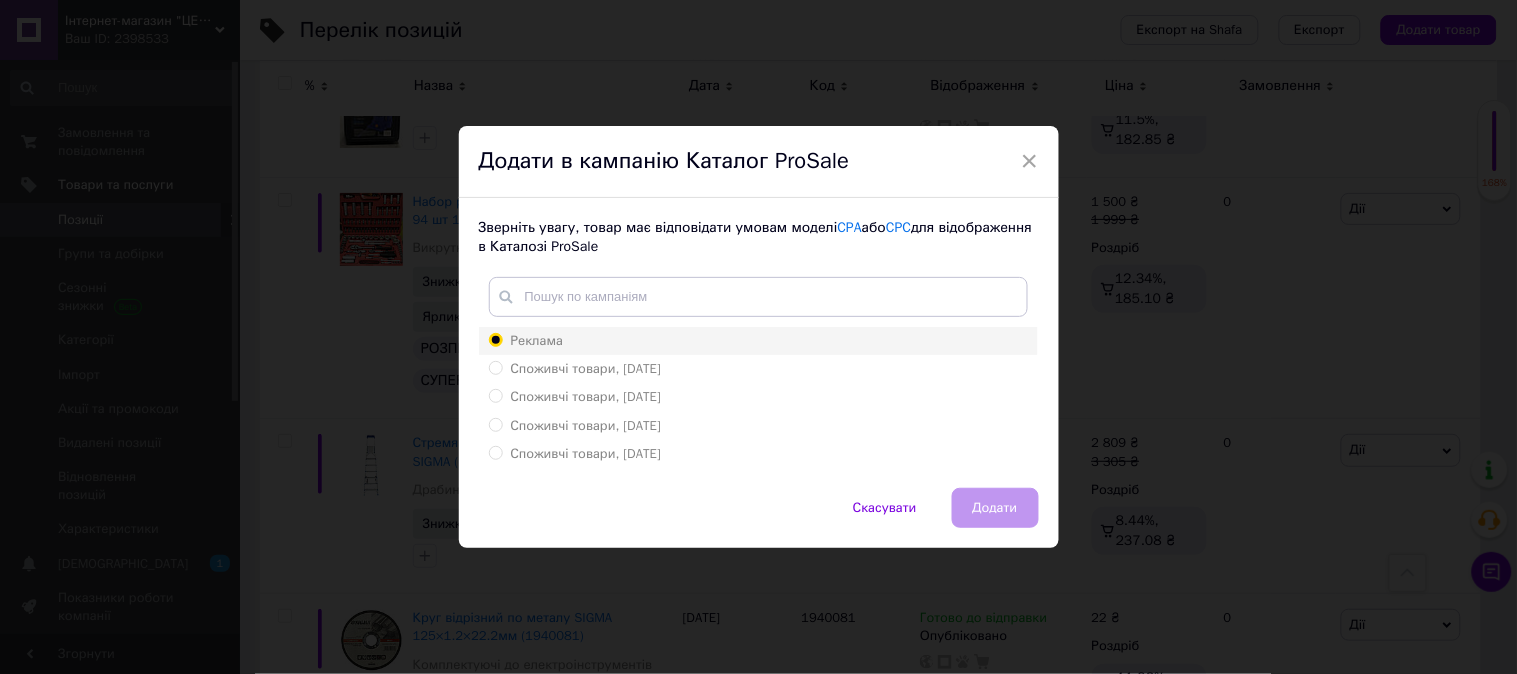 radio on "true" 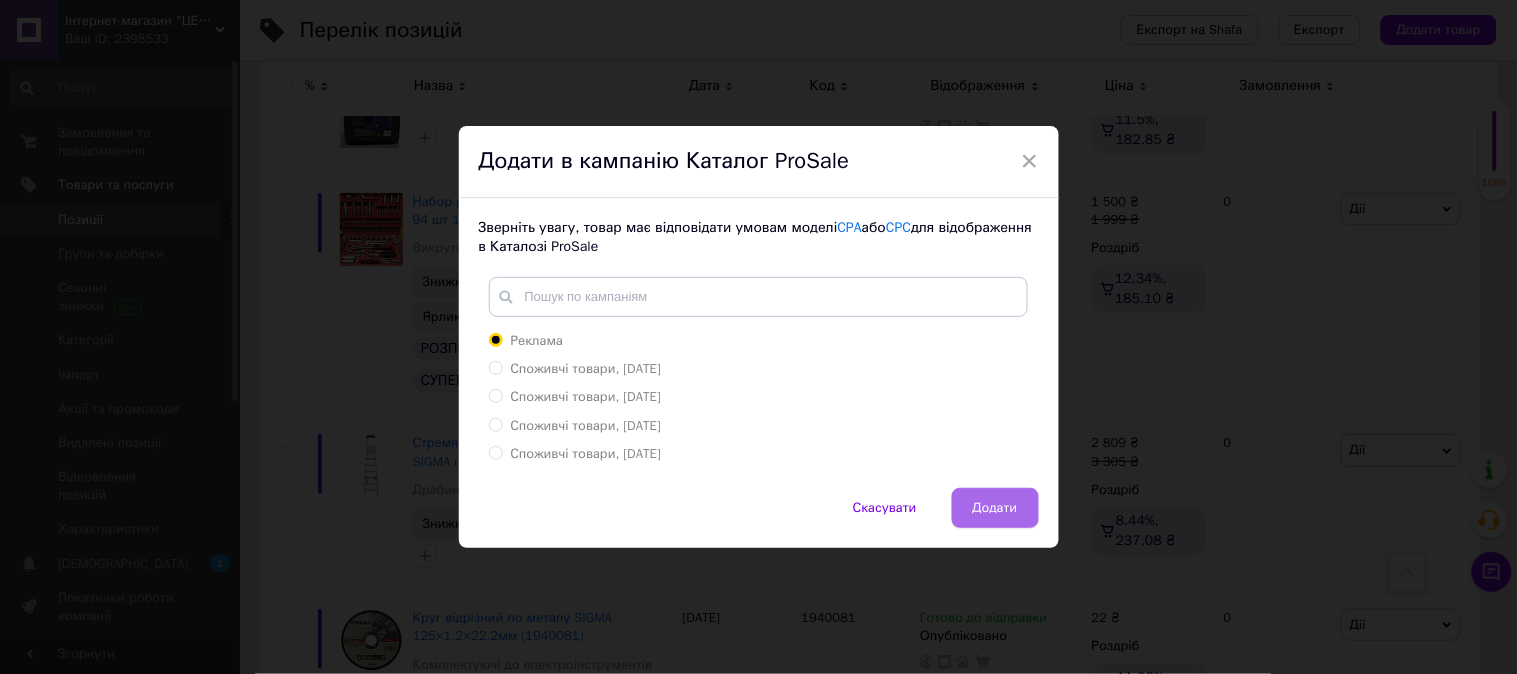 click on "Додати" at bounding box center (995, 508) 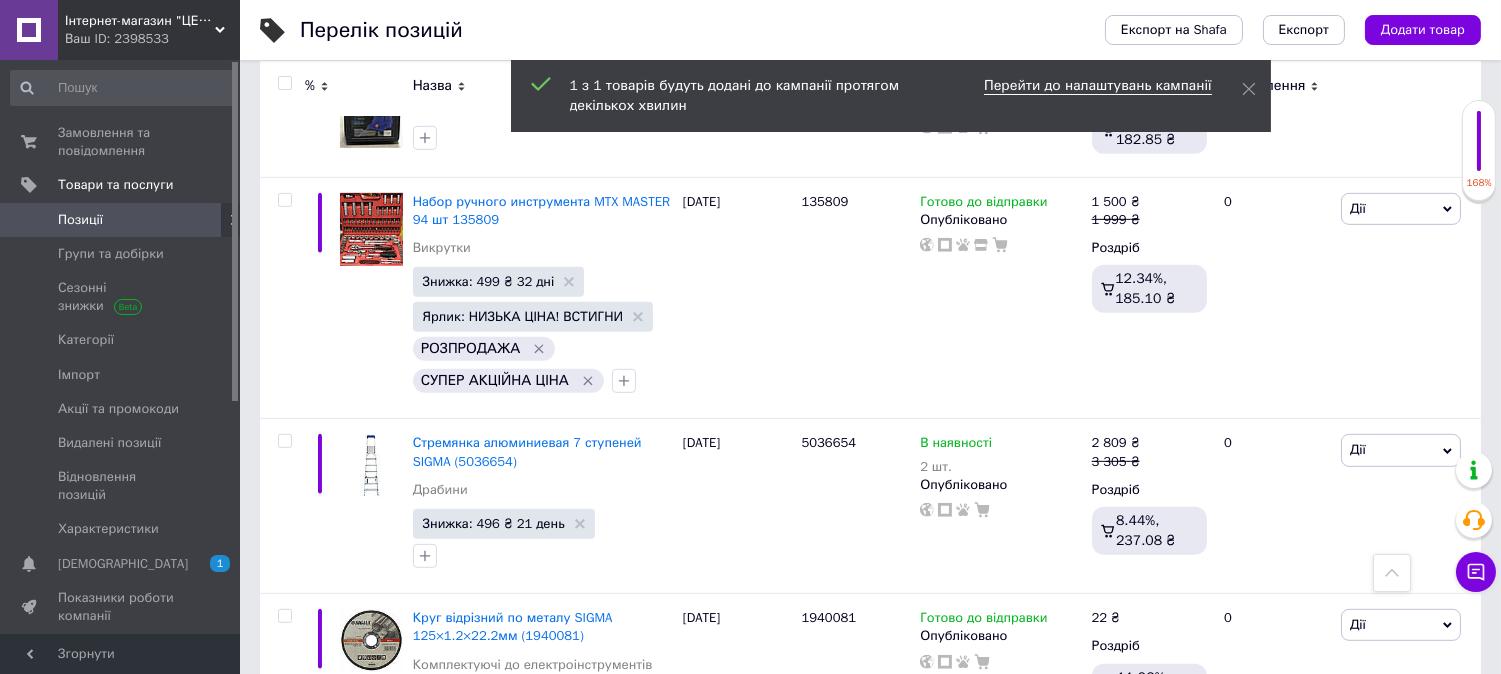 click on "Перейти до налаштувань кампанії" at bounding box center (1097, 86) 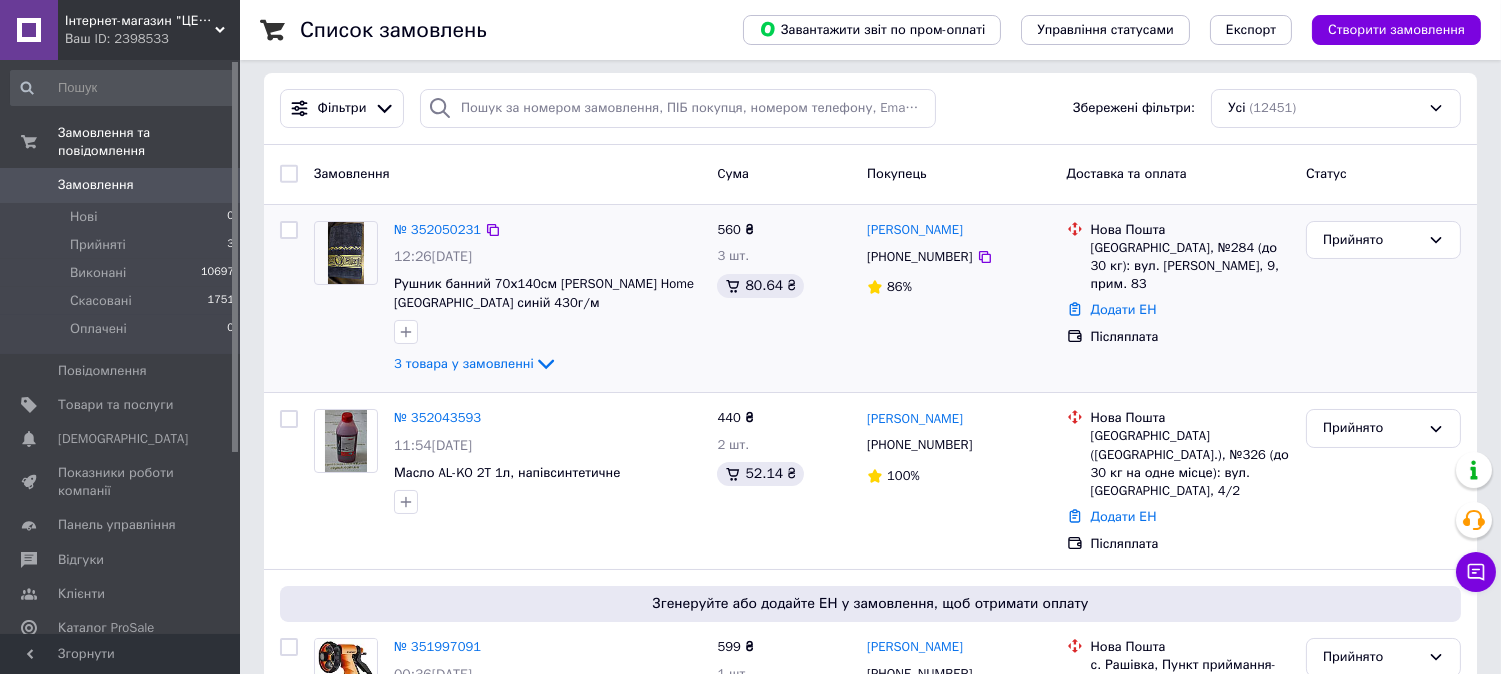 scroll, scrollTop: 0, scrollLeft: 0, axis: both 